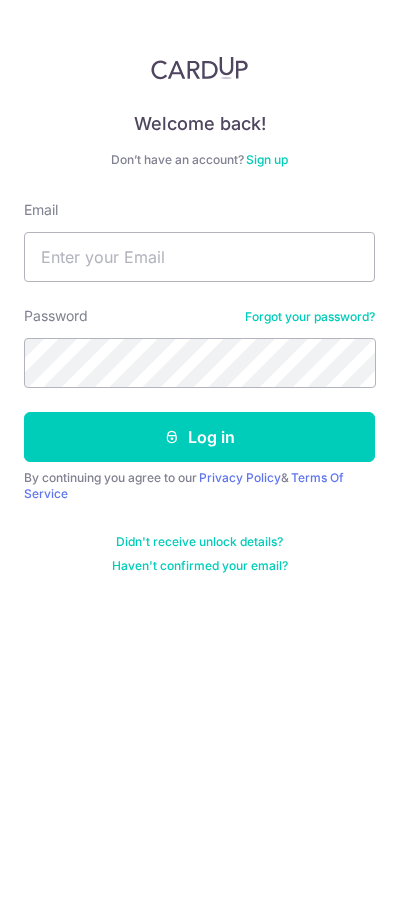 scroll, scrollTop: 0, scrollLeft: 0, axis: both 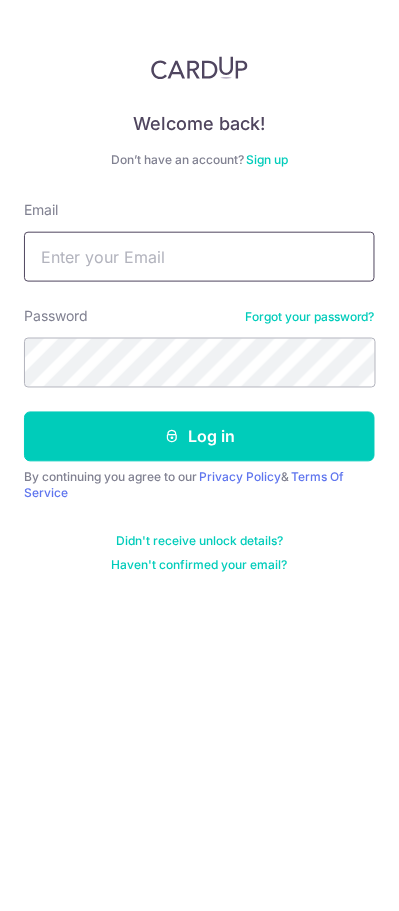 type on "[USERNAME]@[DOMAIN].com" 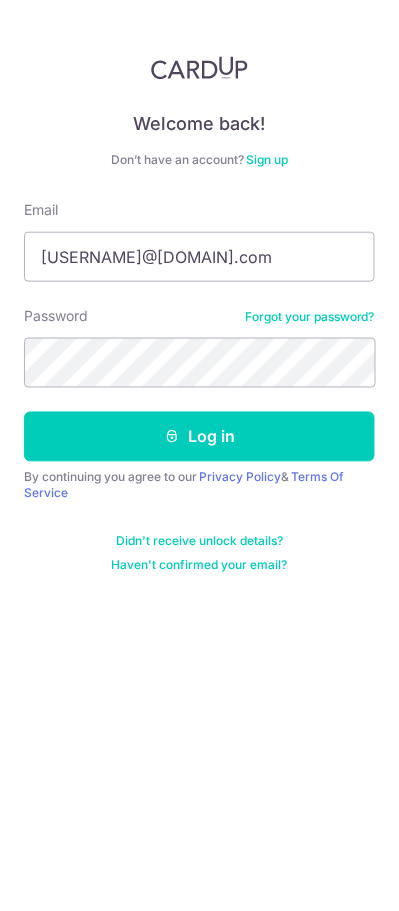 click on "Log in" at bounding box center (199, 437) 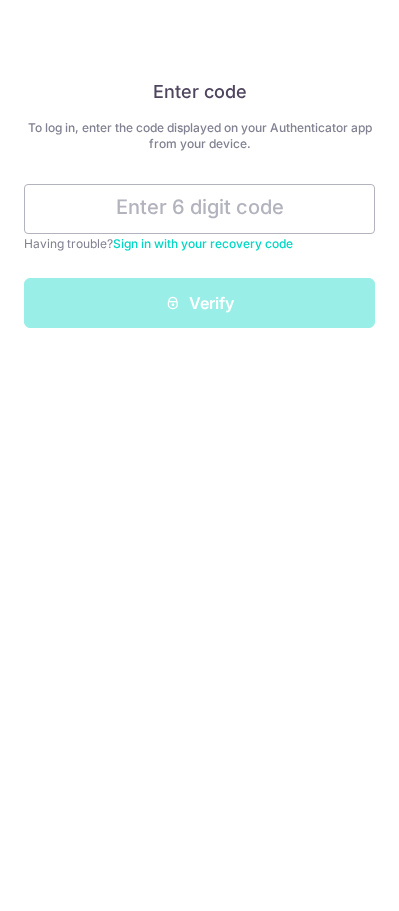 scroll, scrollTop: 0, scrollLeft: 0, axis: both 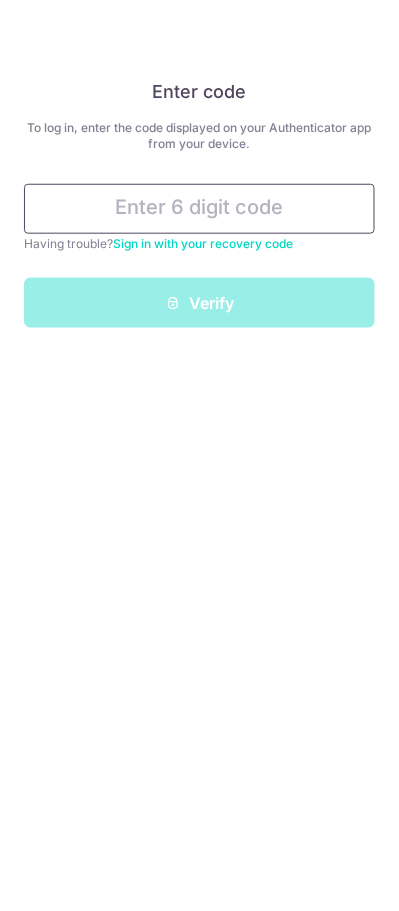 click at bounding box center (199, 209) 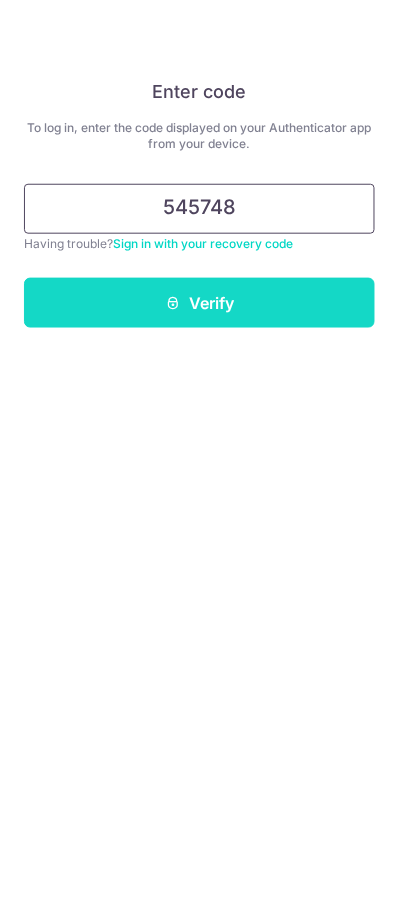 type on "545748" 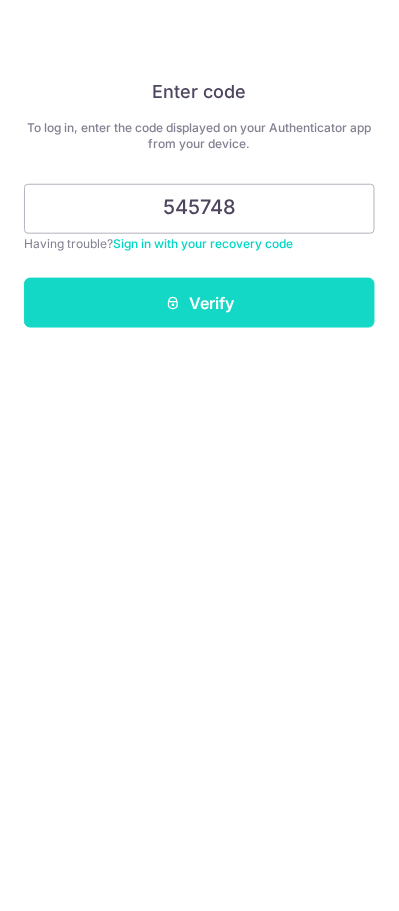 click on "Verify" at bounding box center (199, 303) 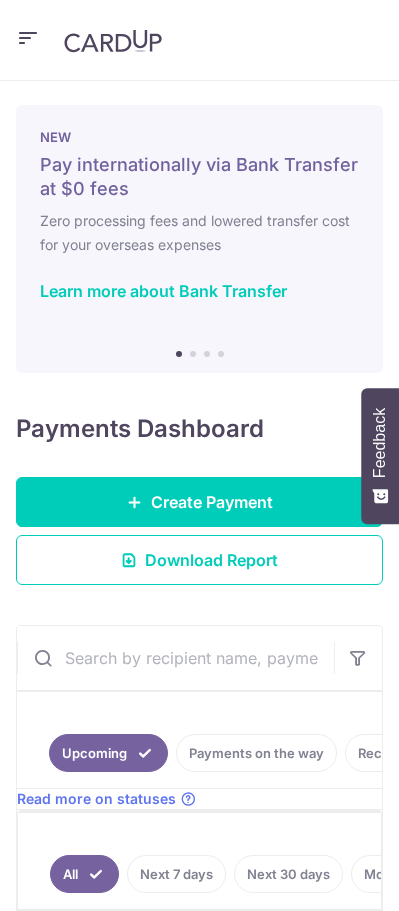 scroll, scrollTop: 0, scrollLeft: 0, axis: both 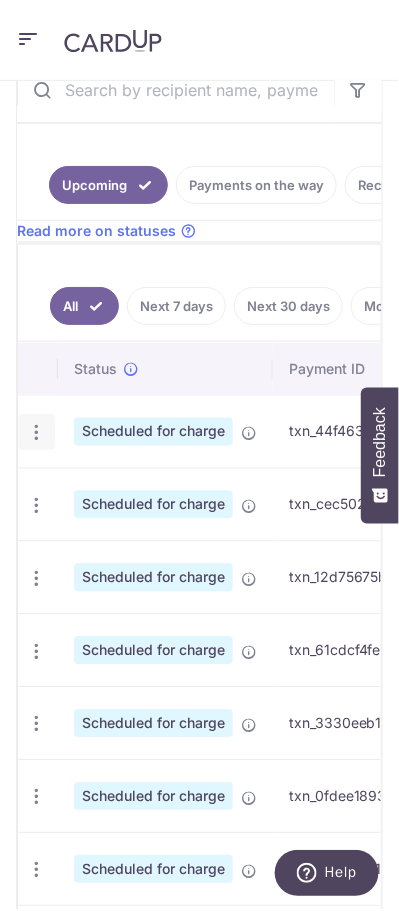click at bounding box center (36, 432) 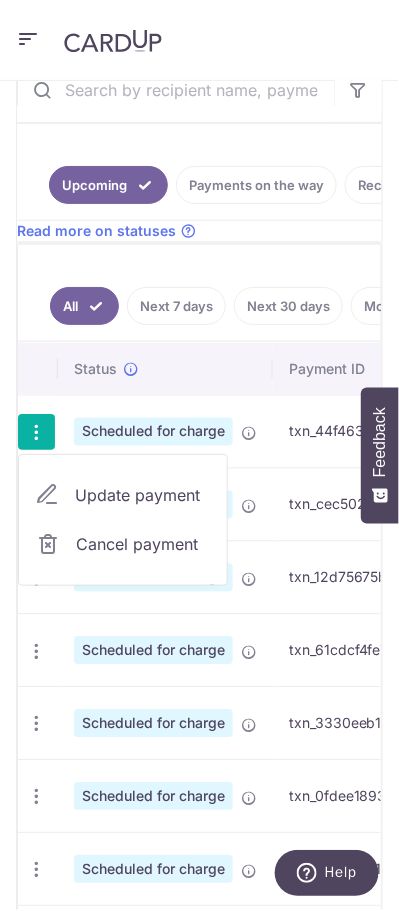 click on "Update payment" at bounding box center (143, 495) 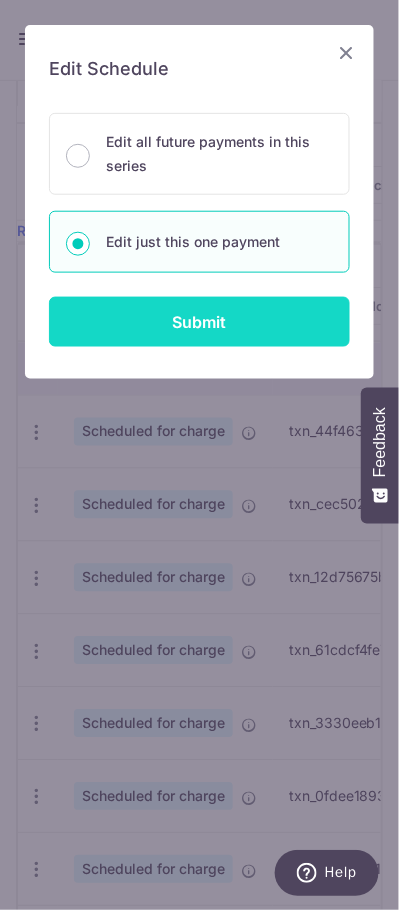 click on "Submit" at bounding box center [199, 322] 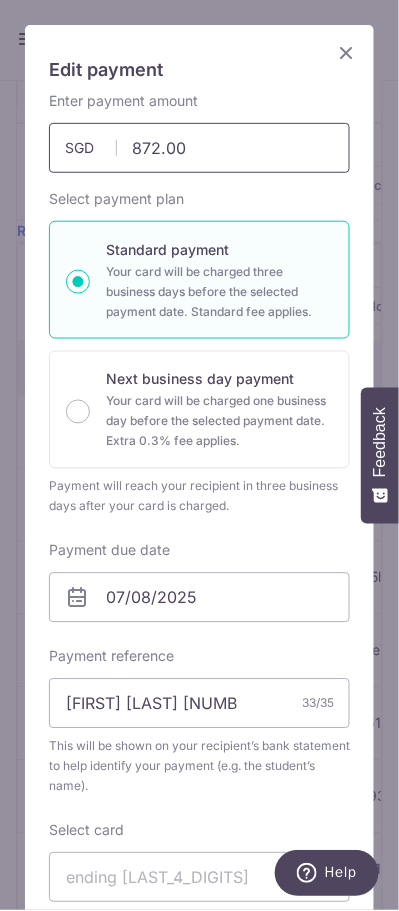 click on "872.00" at bounding box center [199, 148] 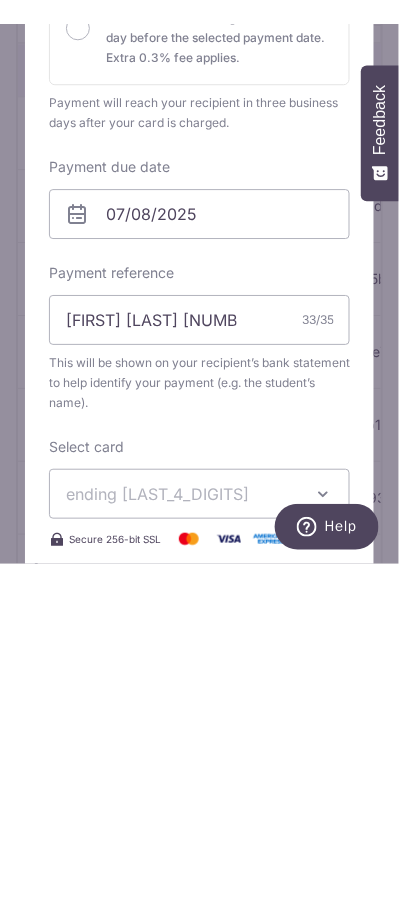 scroll, scrollTop: 88, scrollLeft: 0, axis: vertical 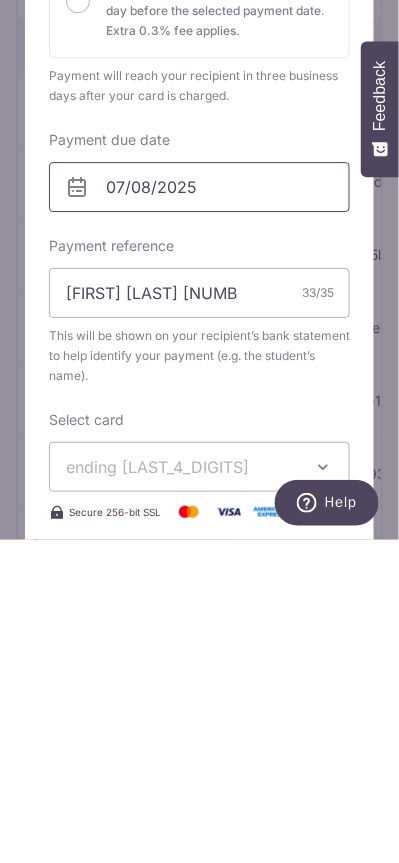 type on "827.31" 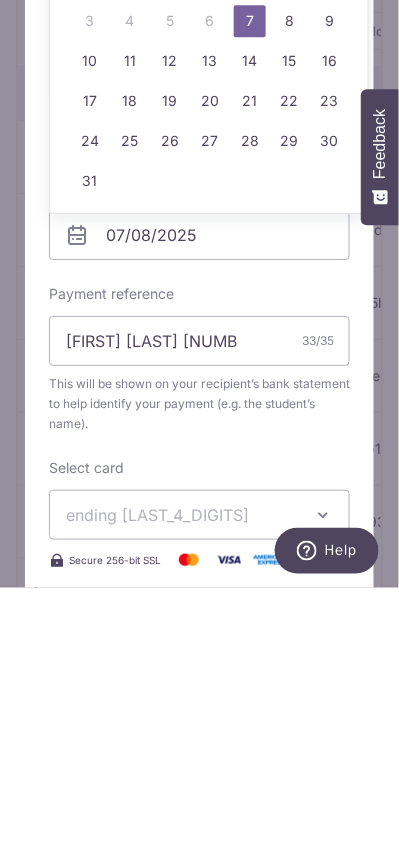 click on "14" at bounding box center [250, 336] 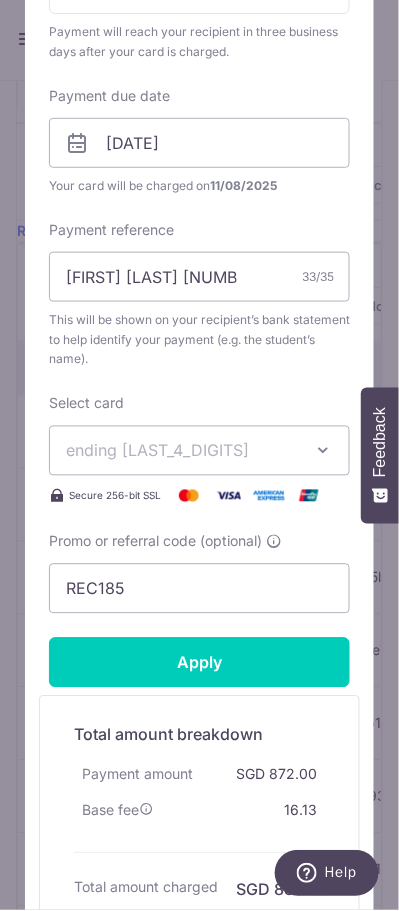 scroll, scrollTop: 462, scrollLeft: 0, axis: vertical 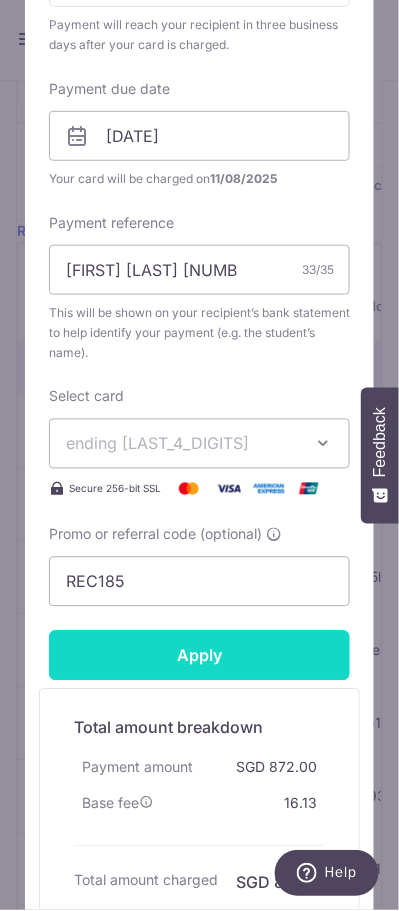 click on "Apply" at bounding box center [199, 656] 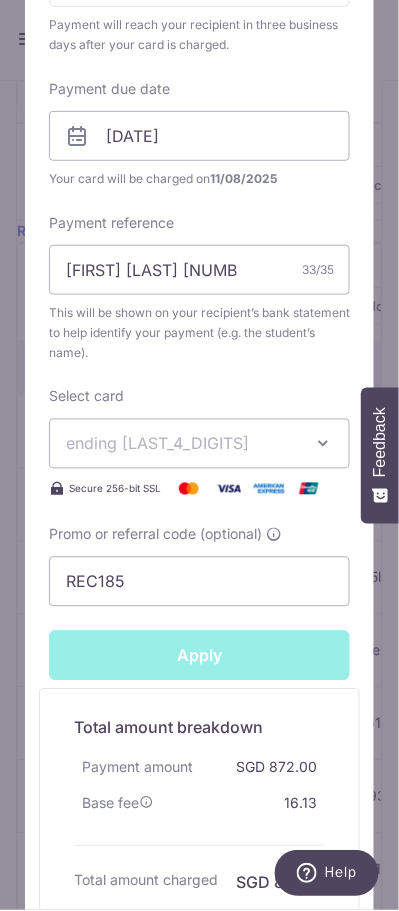 type on "Successfully Applied" 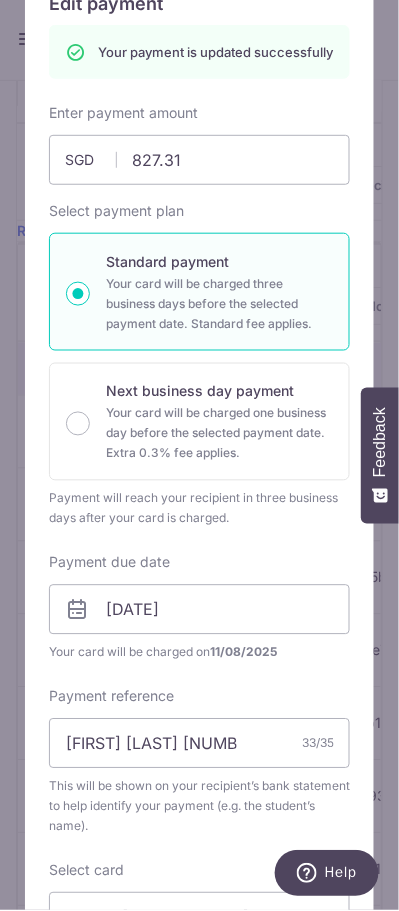 scroll, scrollTop: 0, scrollLeft: 0, axis: both 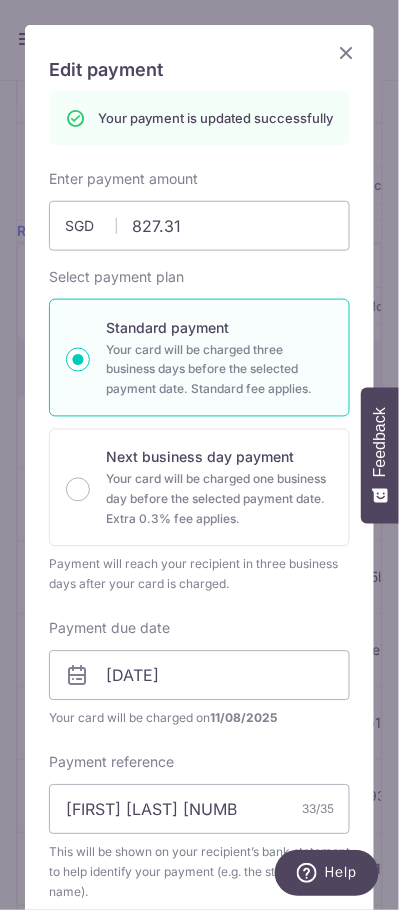 click at bounding box center (346, 52) 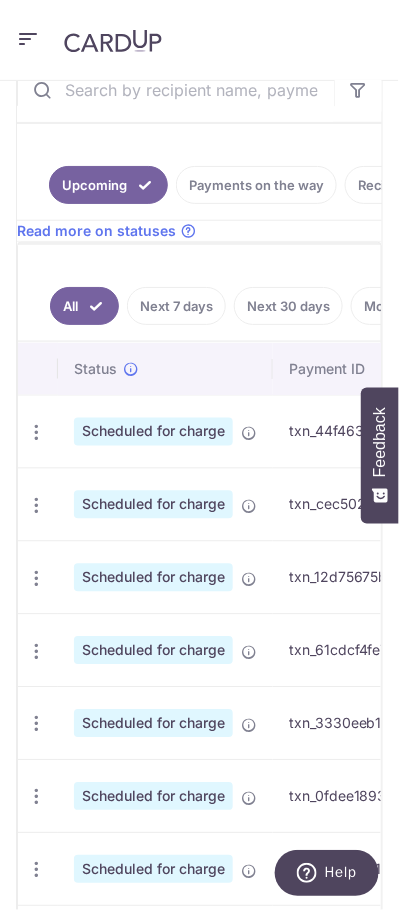 scroll, scrollTop: 0, scrollLeft: 314, axis: horizontal 